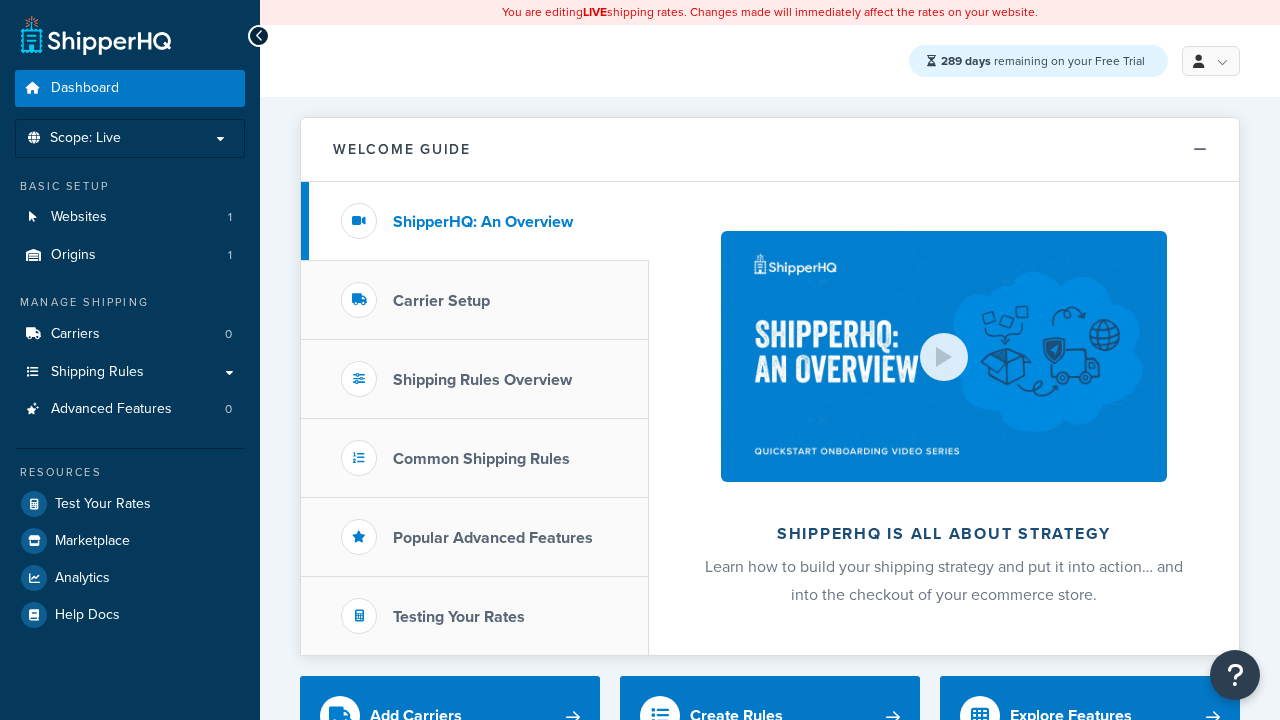 scroll, scrollTop: 0, scrollLeft: 0, axis: both 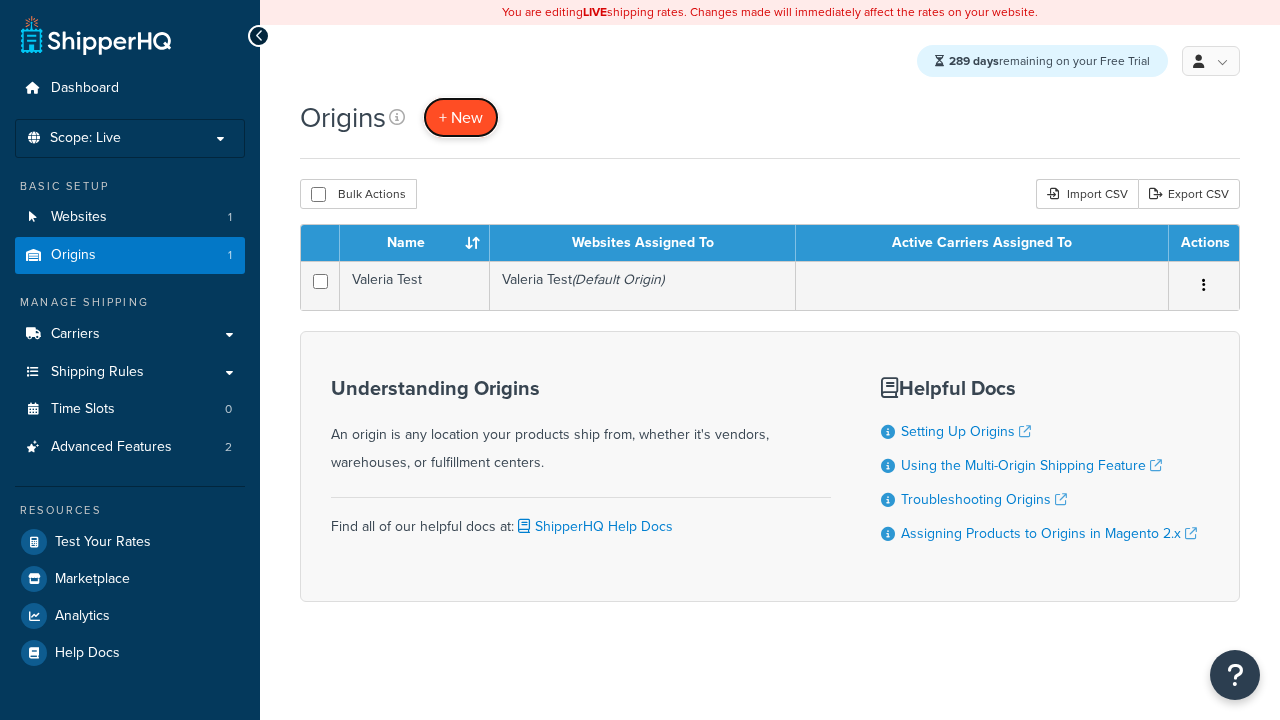 click on "+ New" at bounding box center (461, 117) 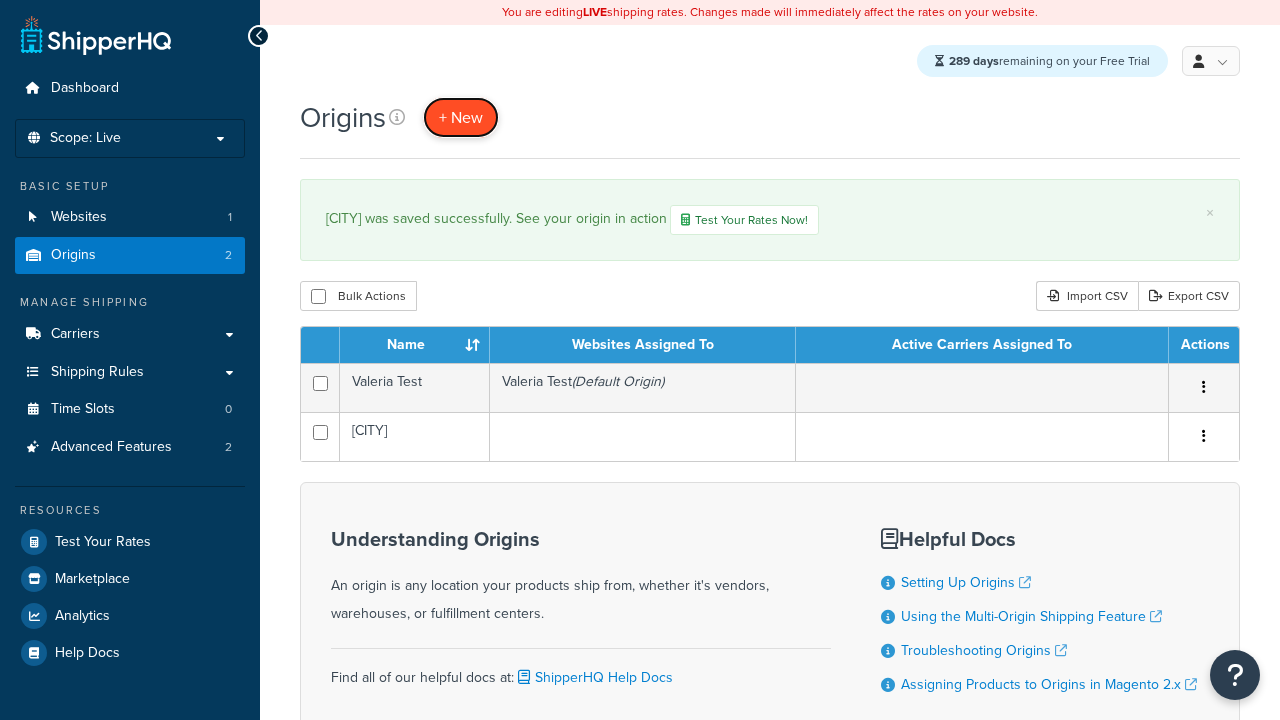 click on "+ New" at bounding box center (461, 117) 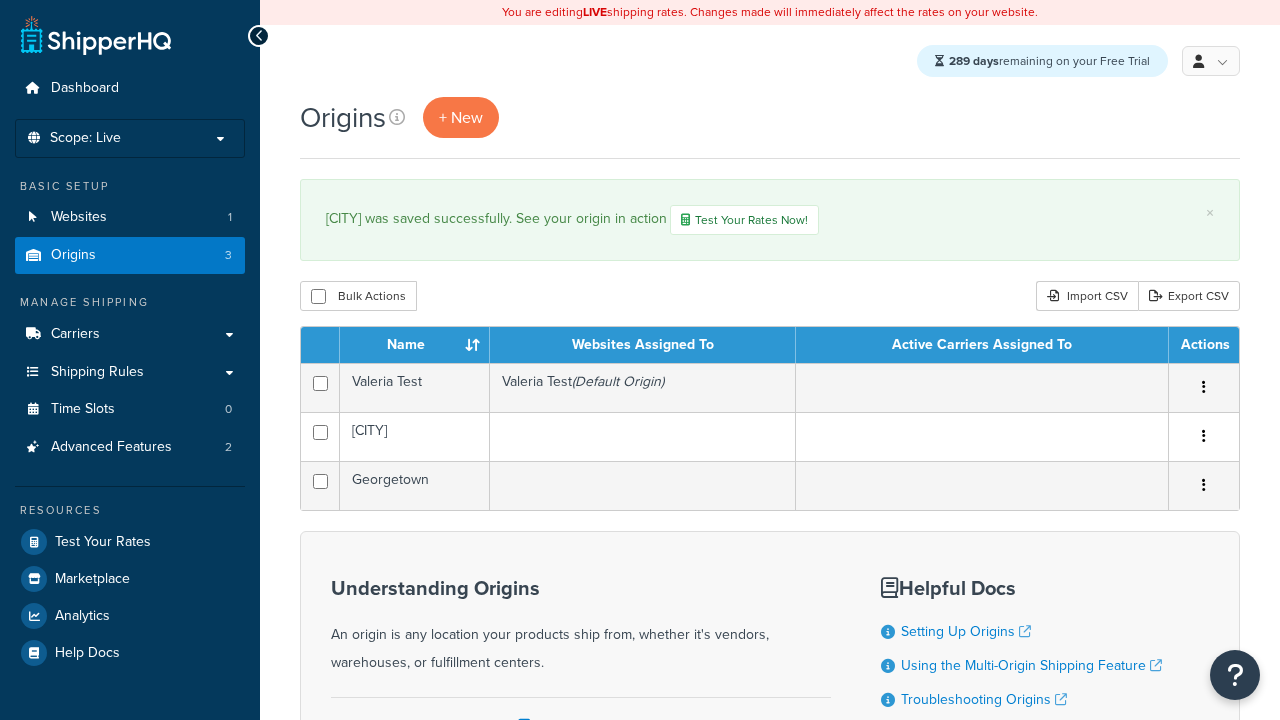 scroll, scrollTop: 0, scrollLeft: 0, axis: both 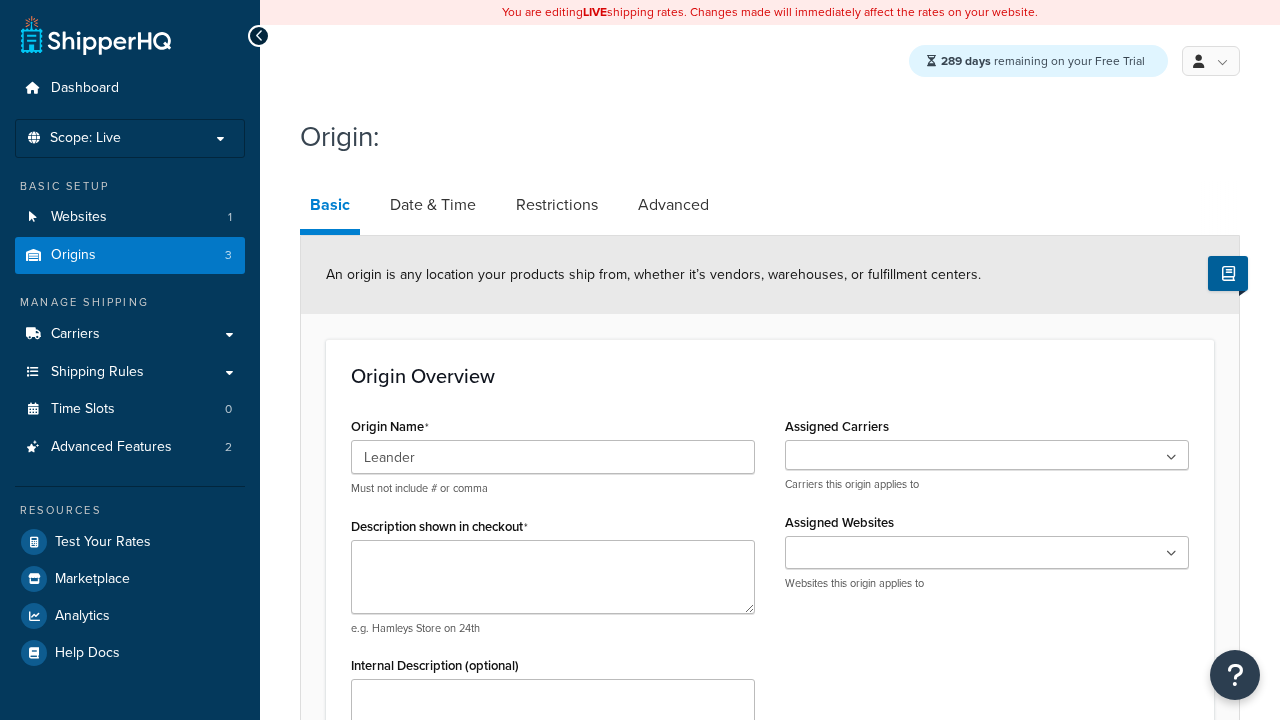 type on "Leander" 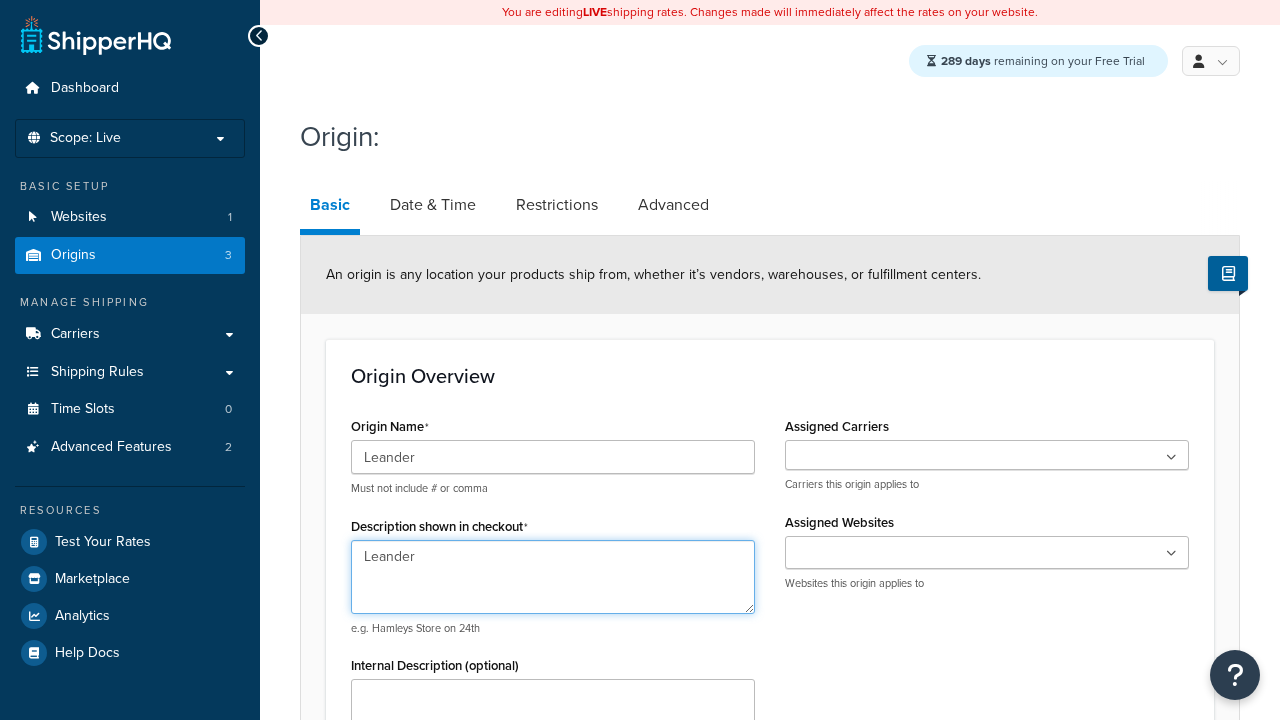 scroll, scrollTop: 883, scrollLeft: 0, axis: vertical 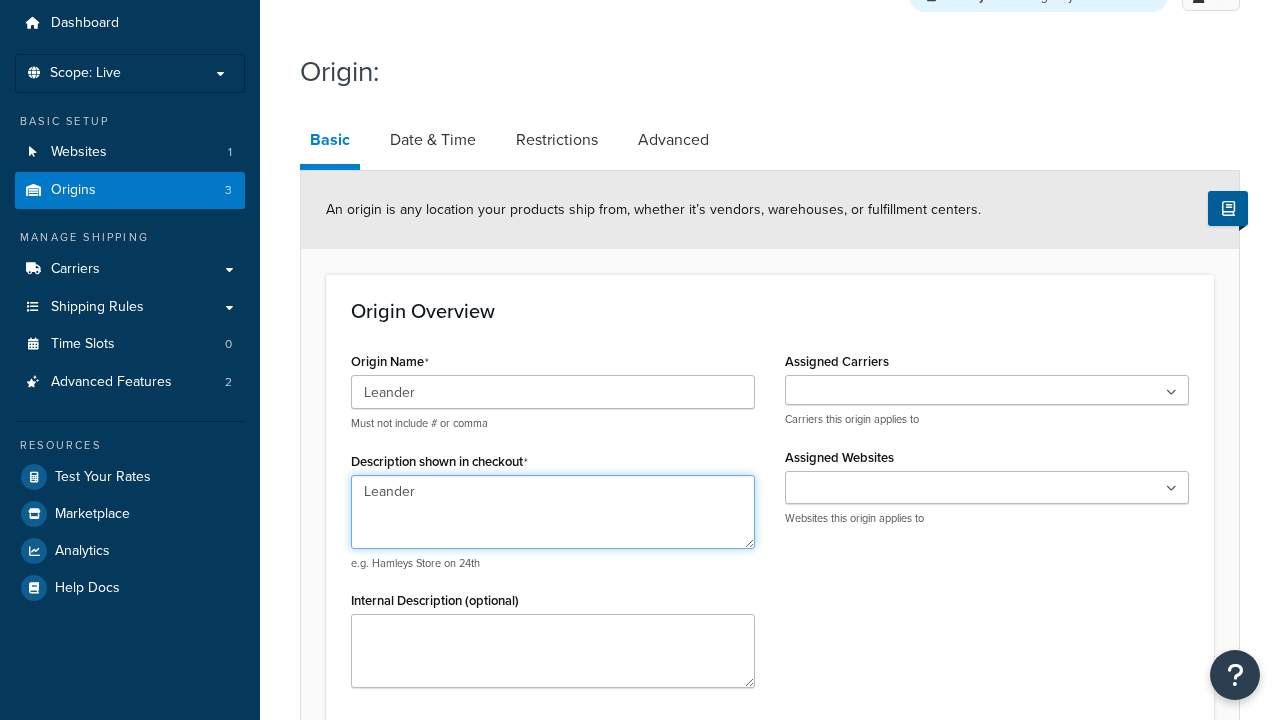 type on "Leander" 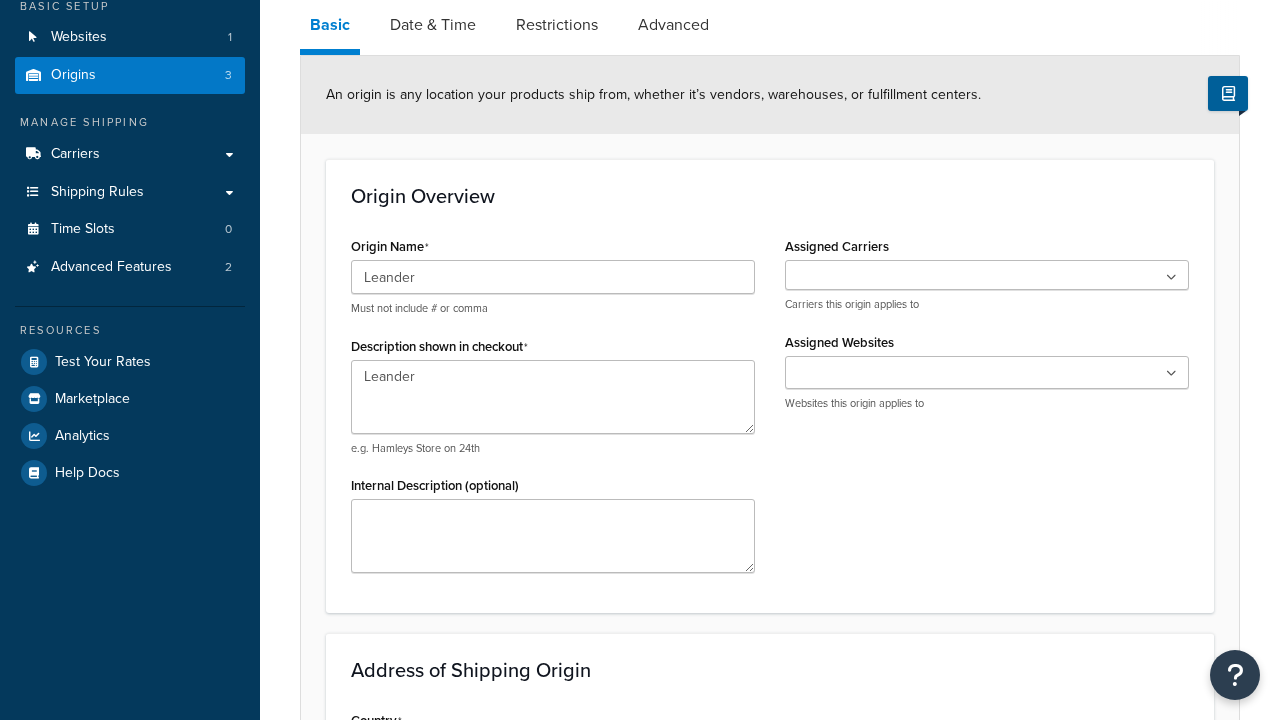 type on "Test Street" 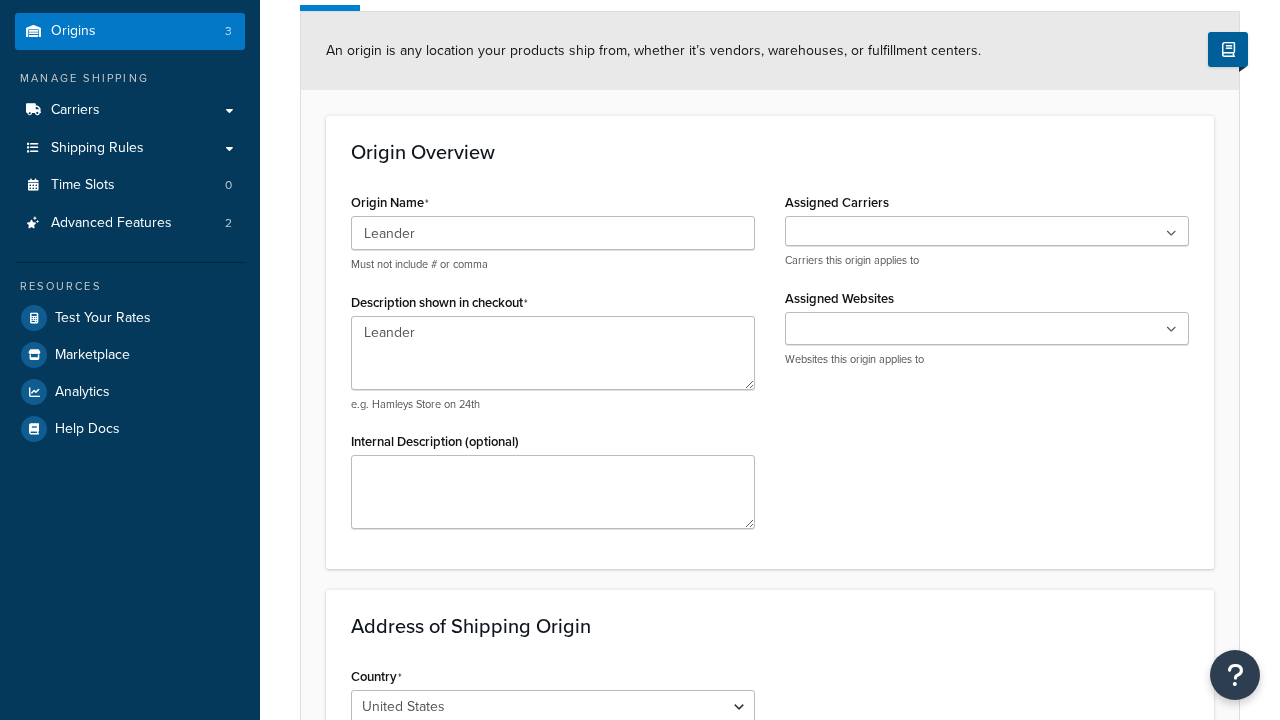 type on "[CITY]" 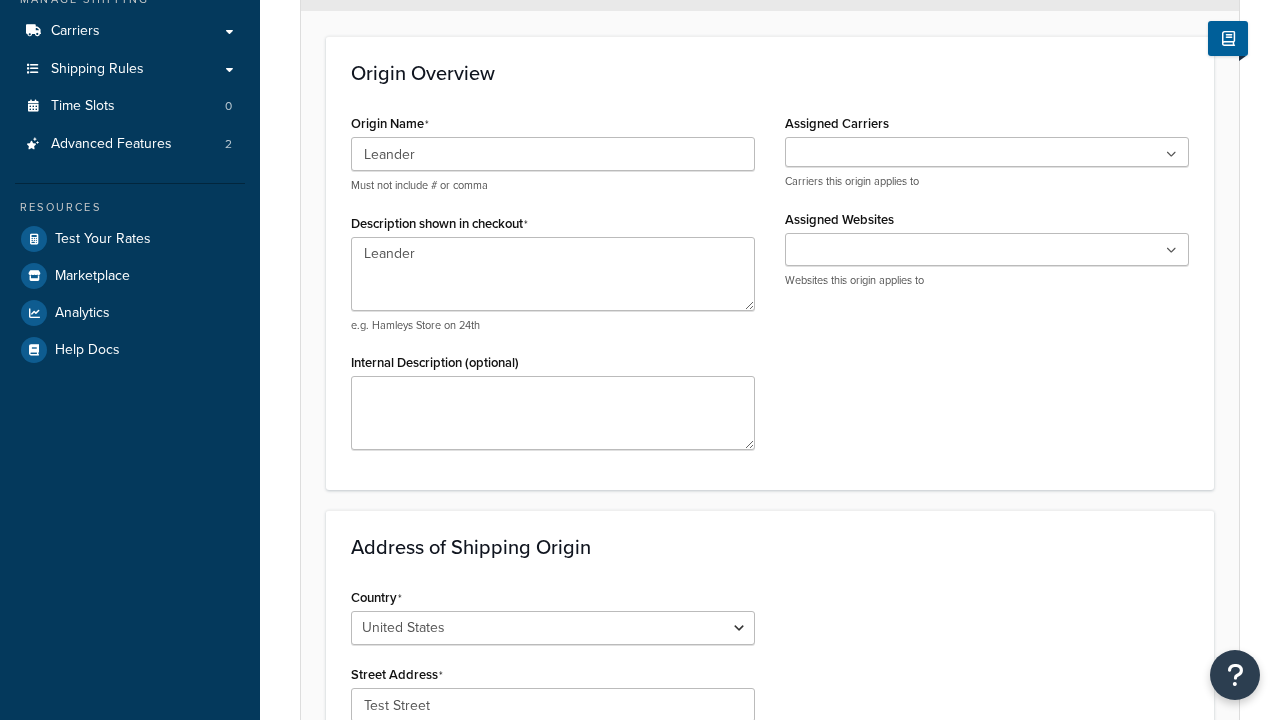 select on "43" 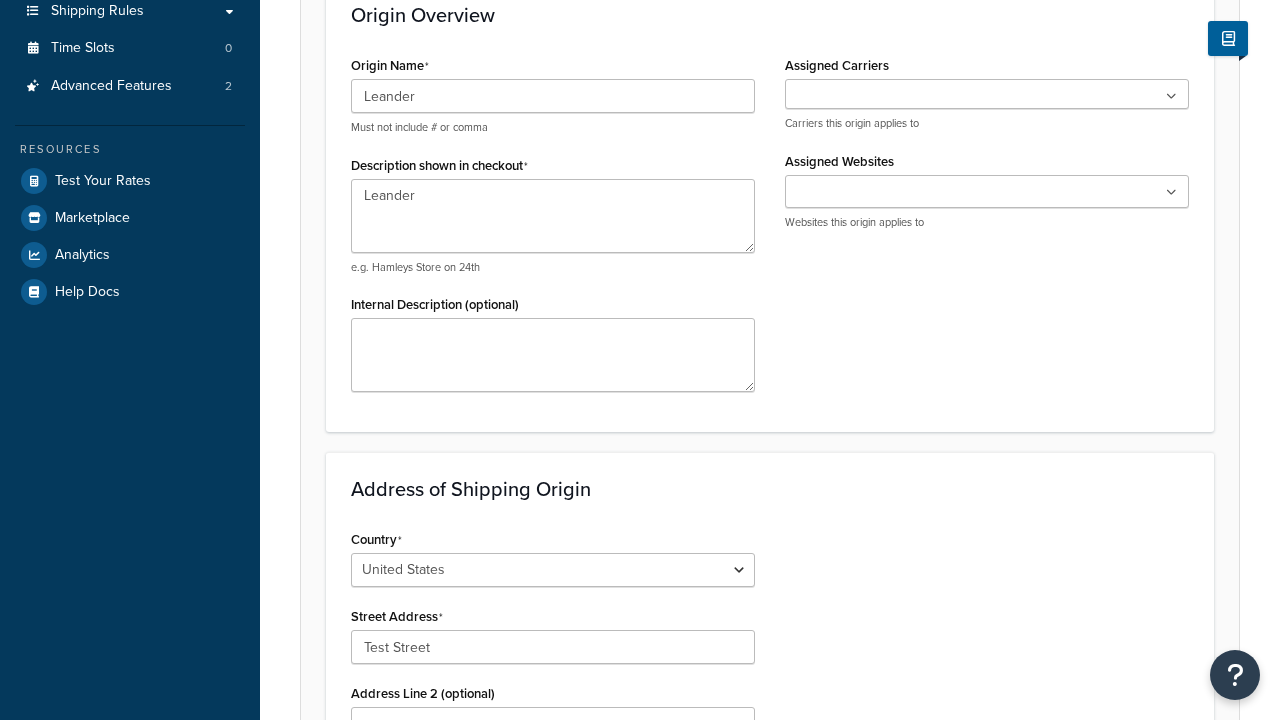 type on "[CITY]" 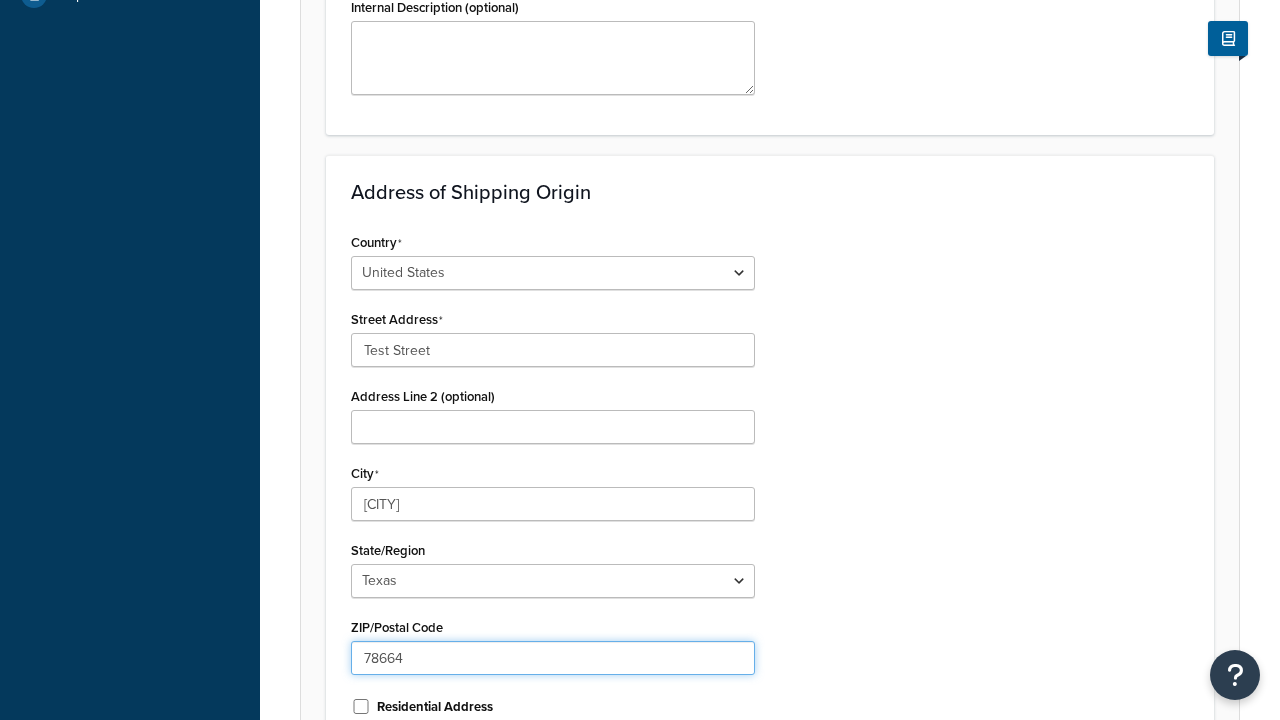 type on "78664" 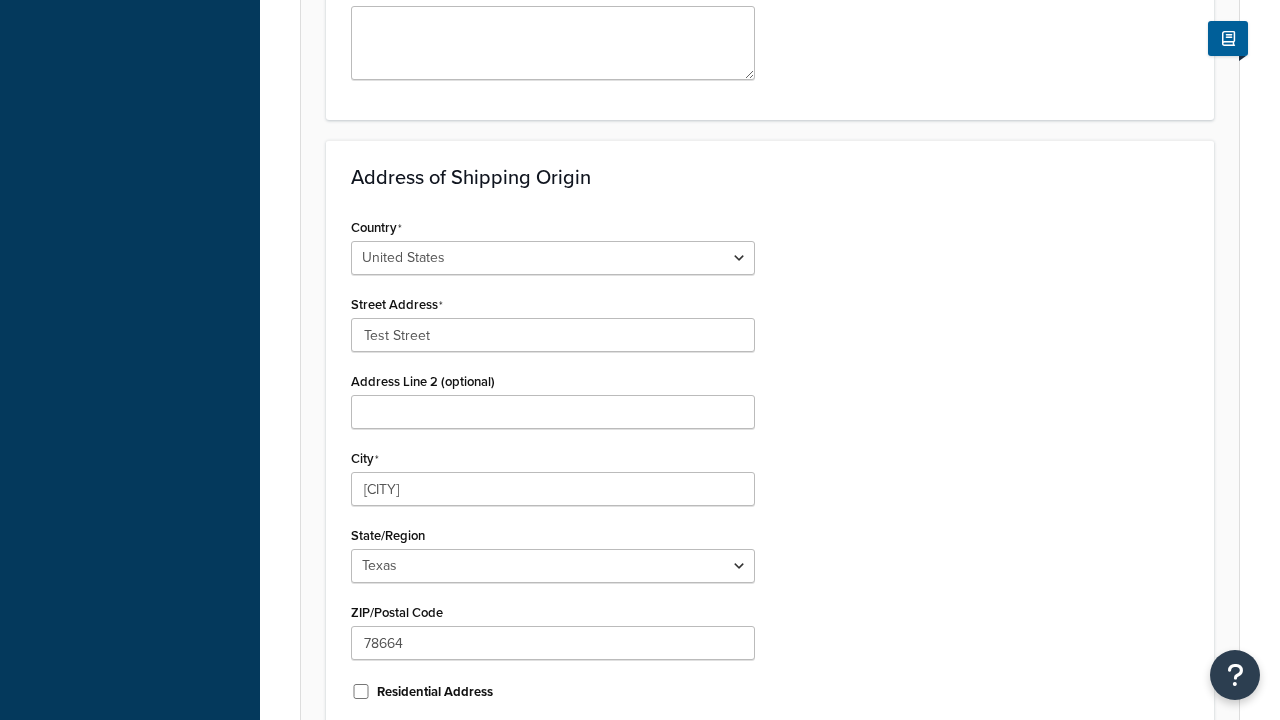 click on "Save" at bounding box center [759, 786] 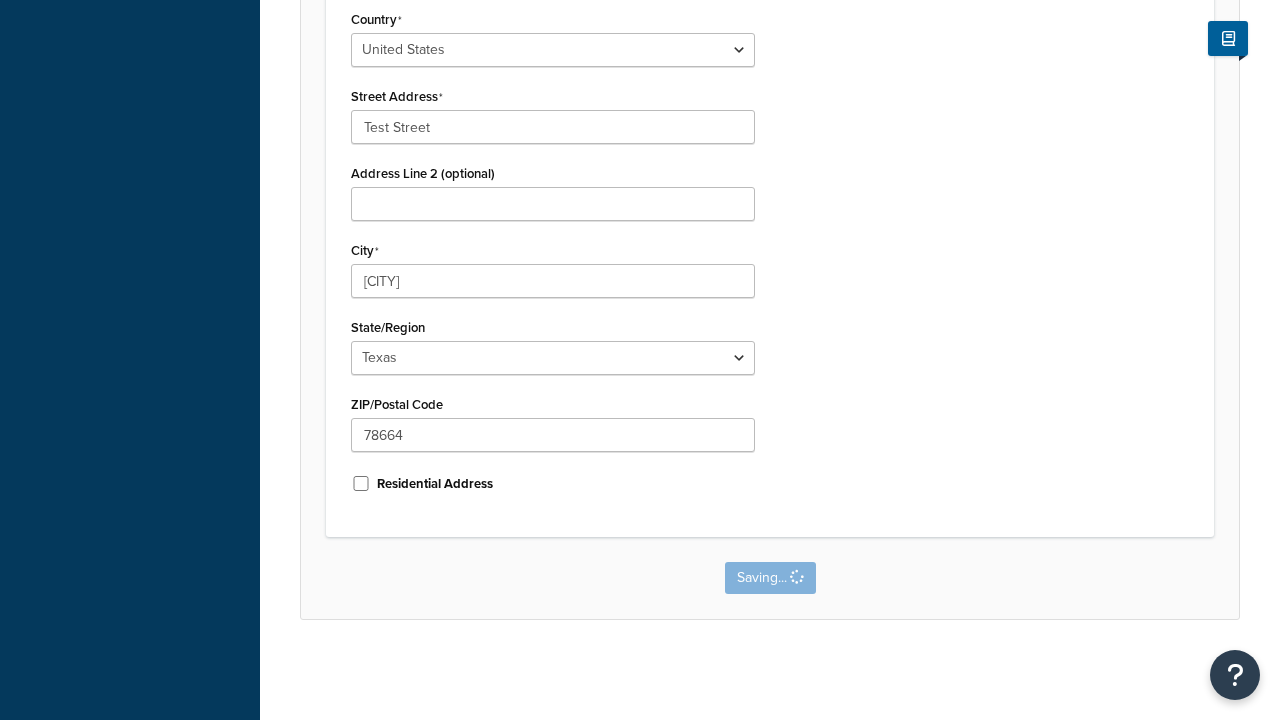 scroll, scrollTop: 0, scrollLeft: 0, axis: both 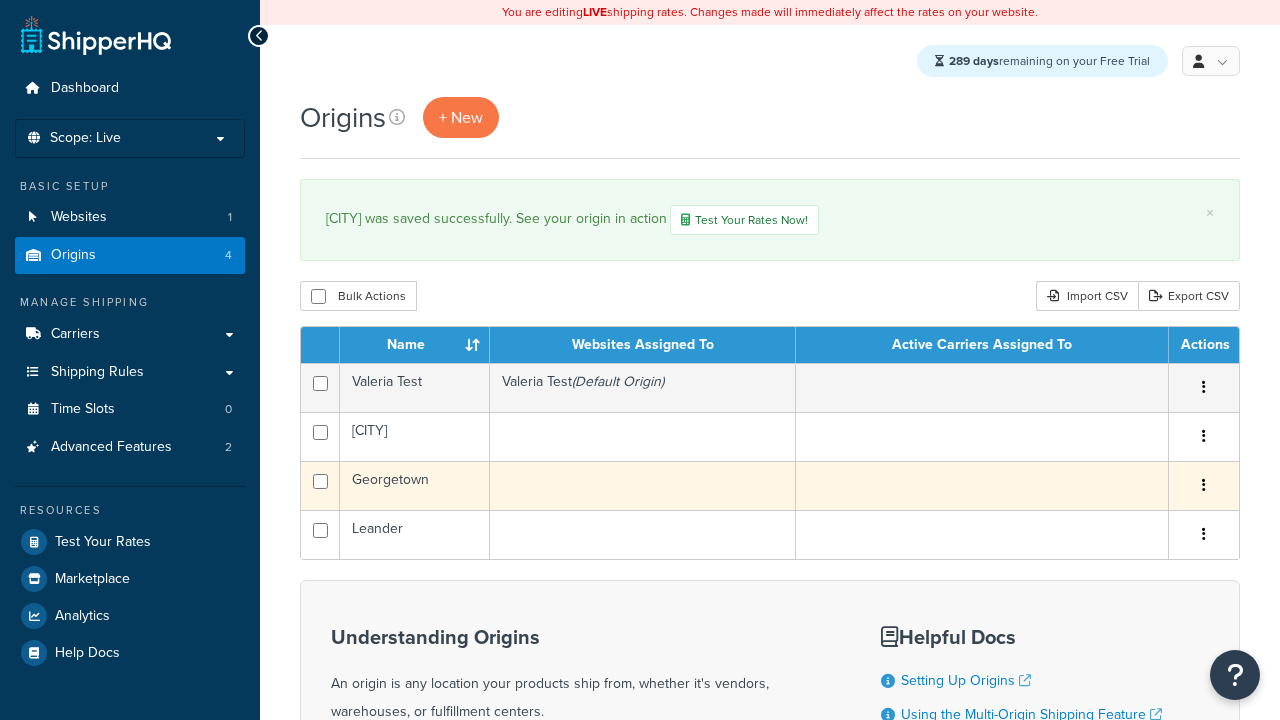 click at bounding box center [1204, 485] 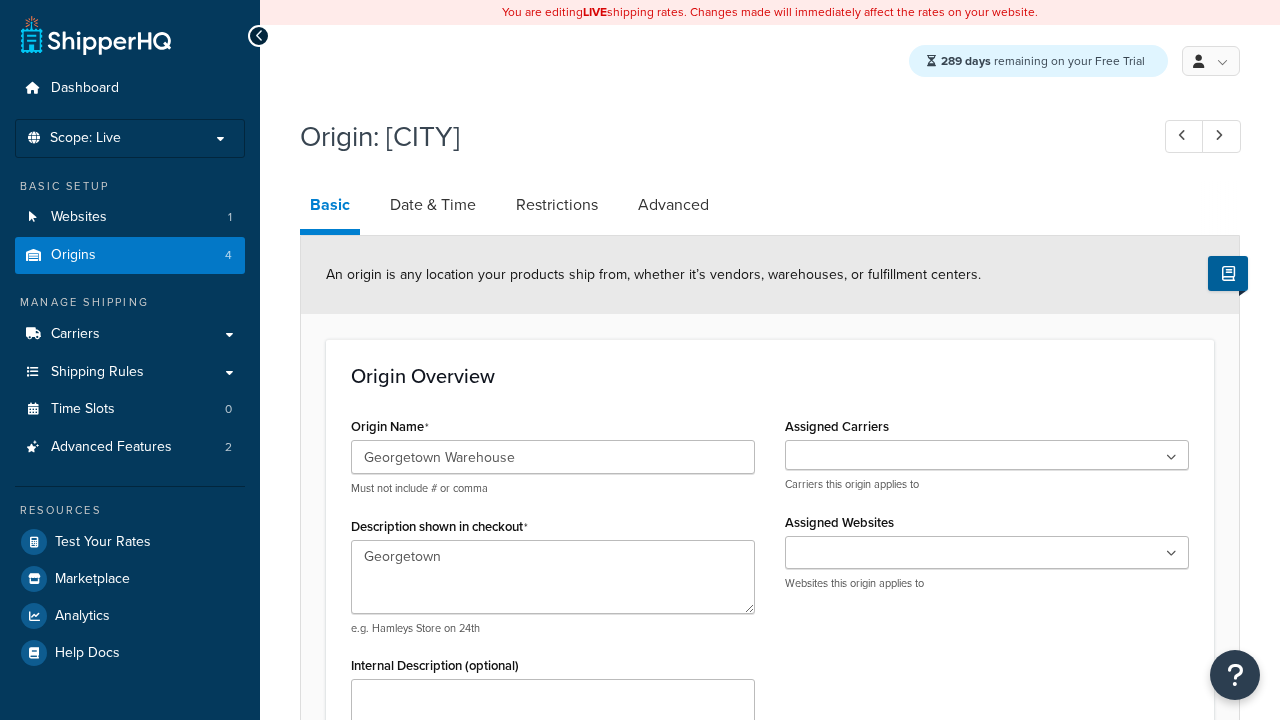select on "43" 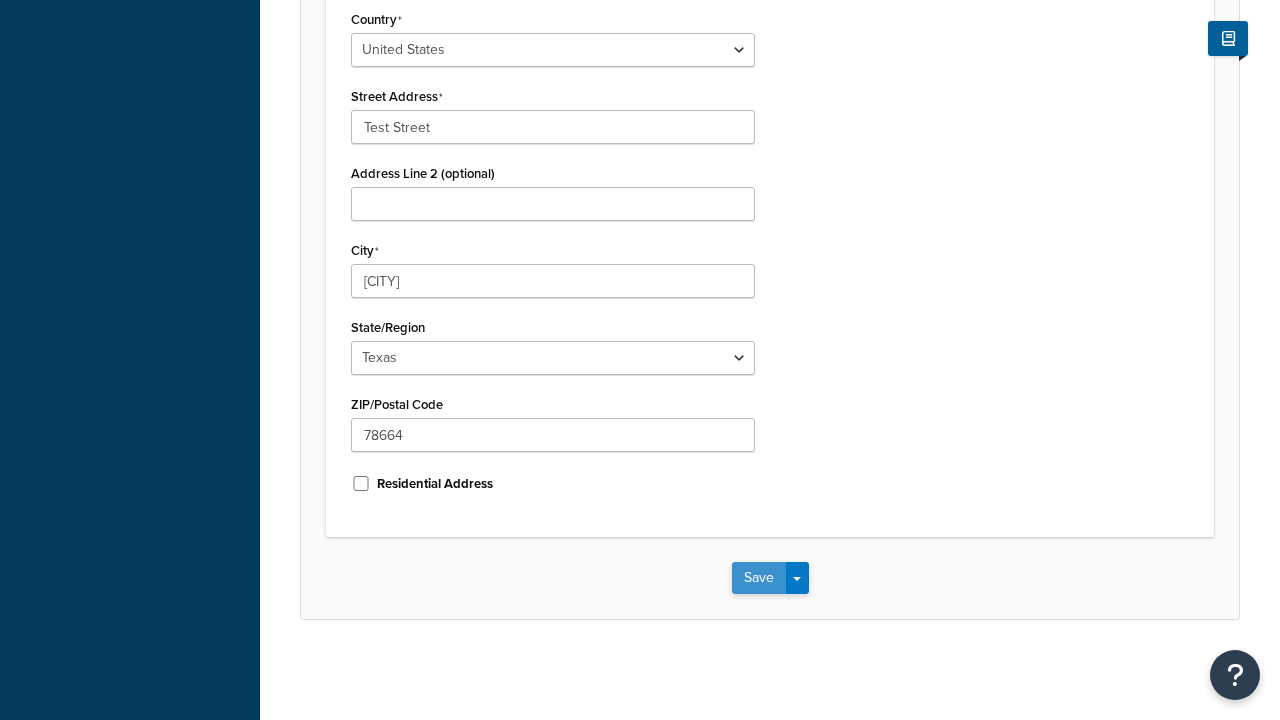 scroll, scrollTop: 0, scrollLeft: 0, axis: both 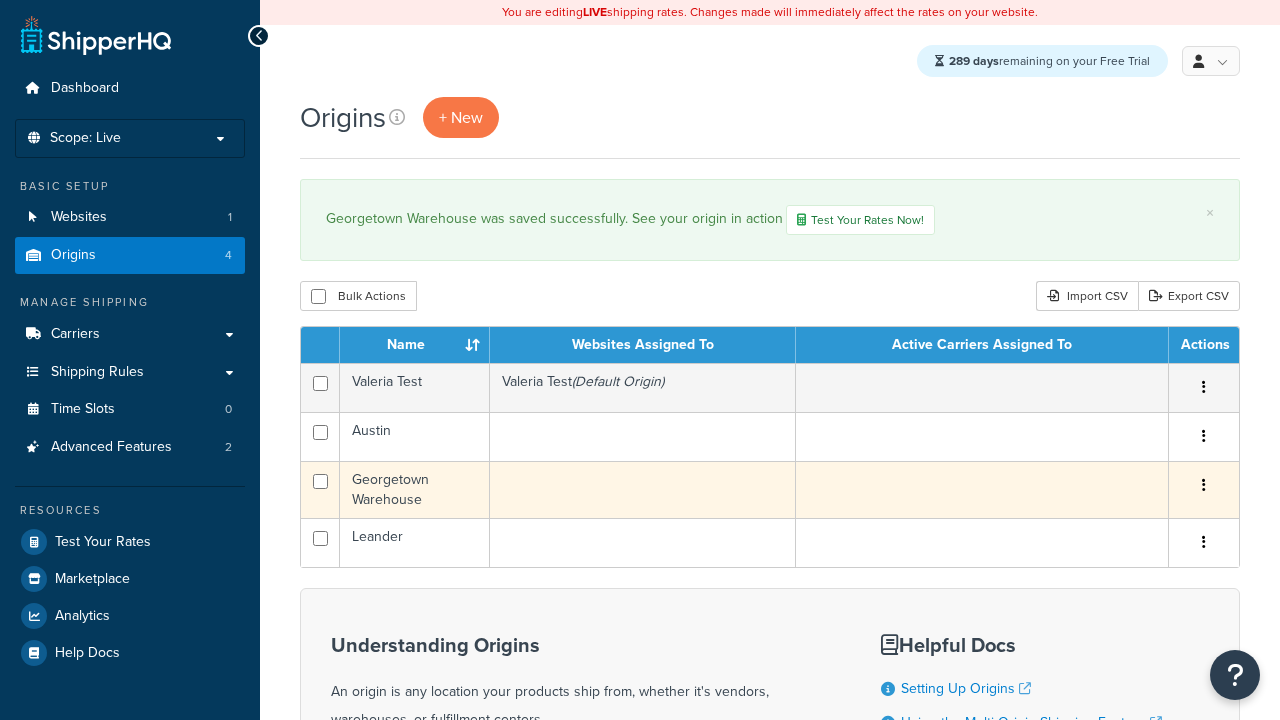 click at bounding box center (1204, 485) 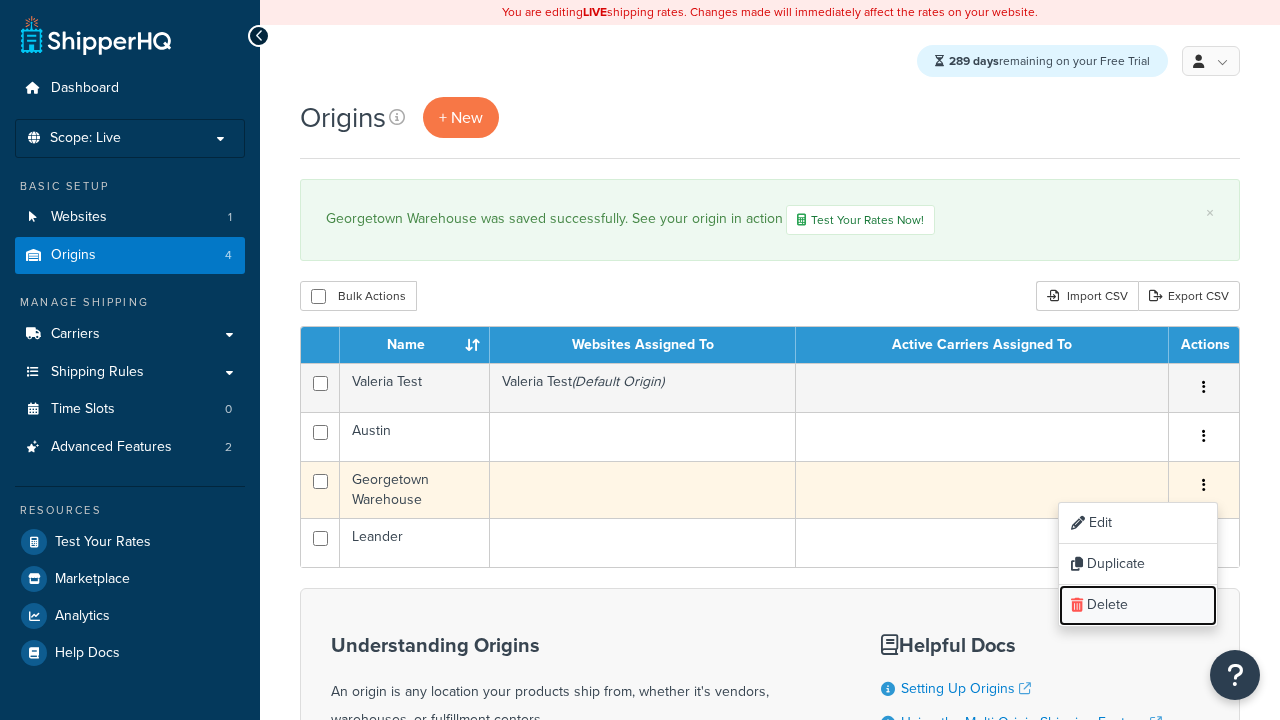 scroll, scrollTop: 0, scrollLeft: 0, axis: both 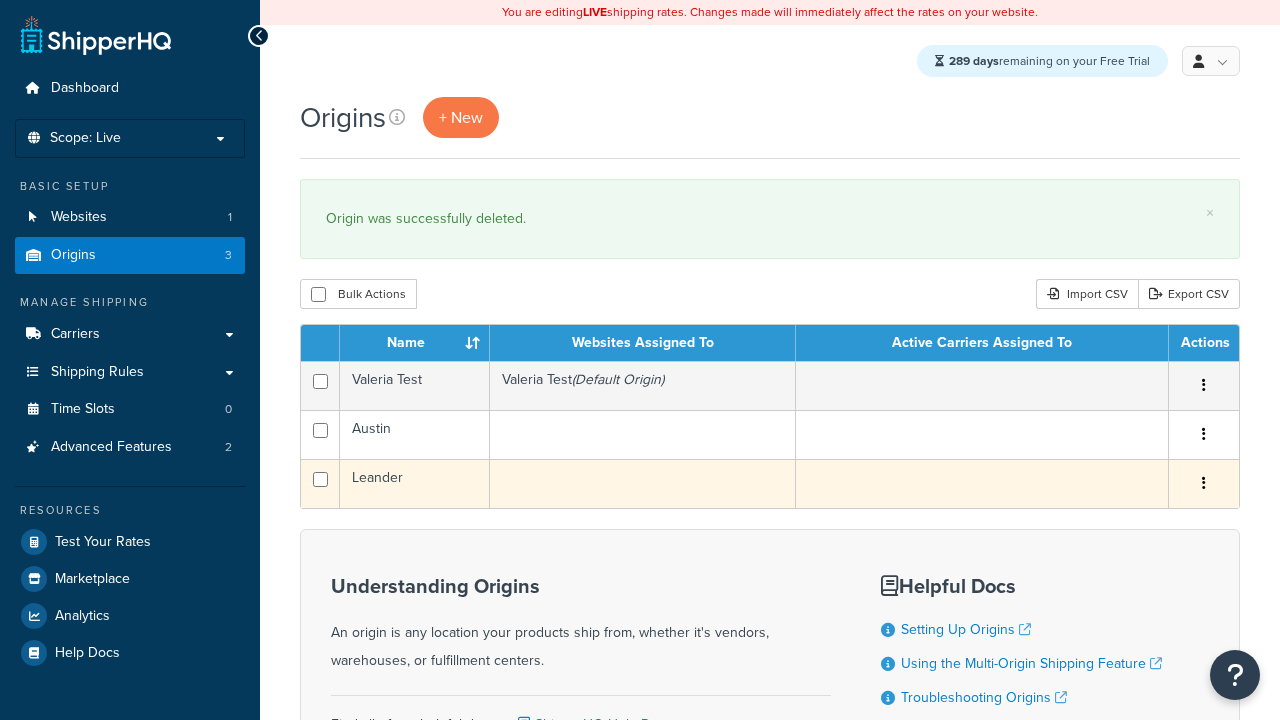 click at bounding box center [1204, 483] 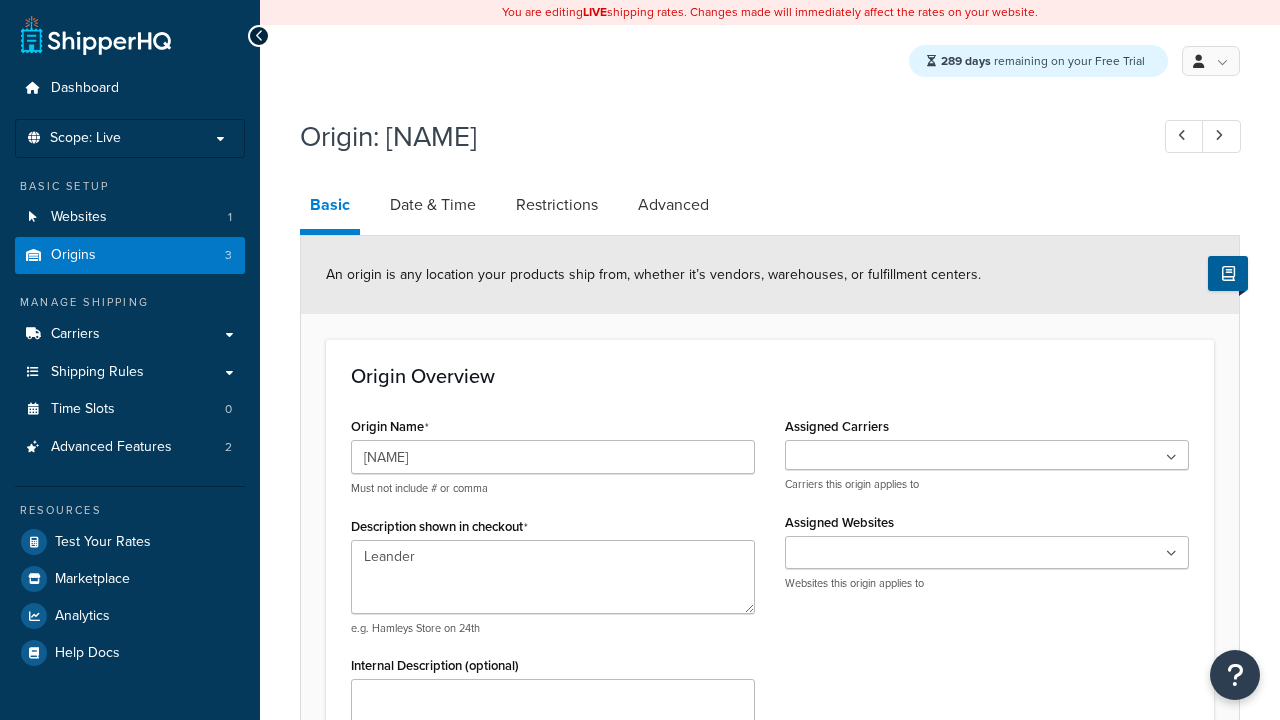 select on "43" 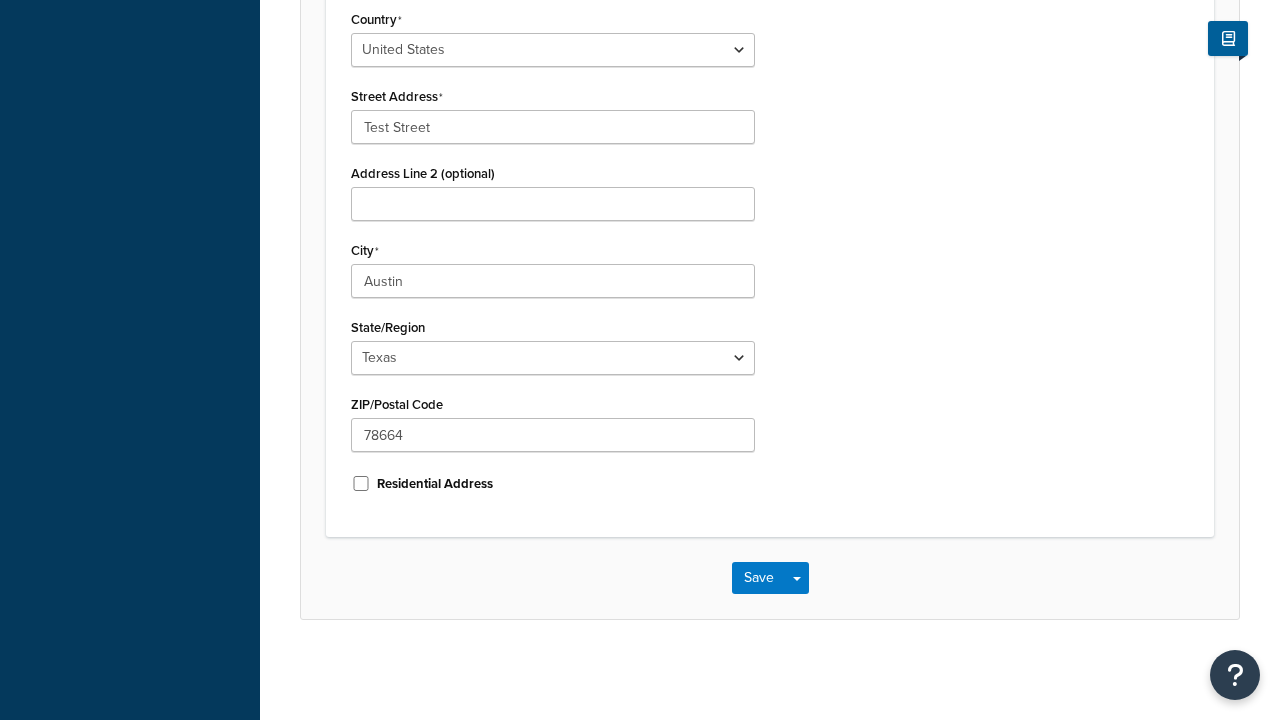 scroll, scrollTop: 0, scrollLeft: 0, axis: both 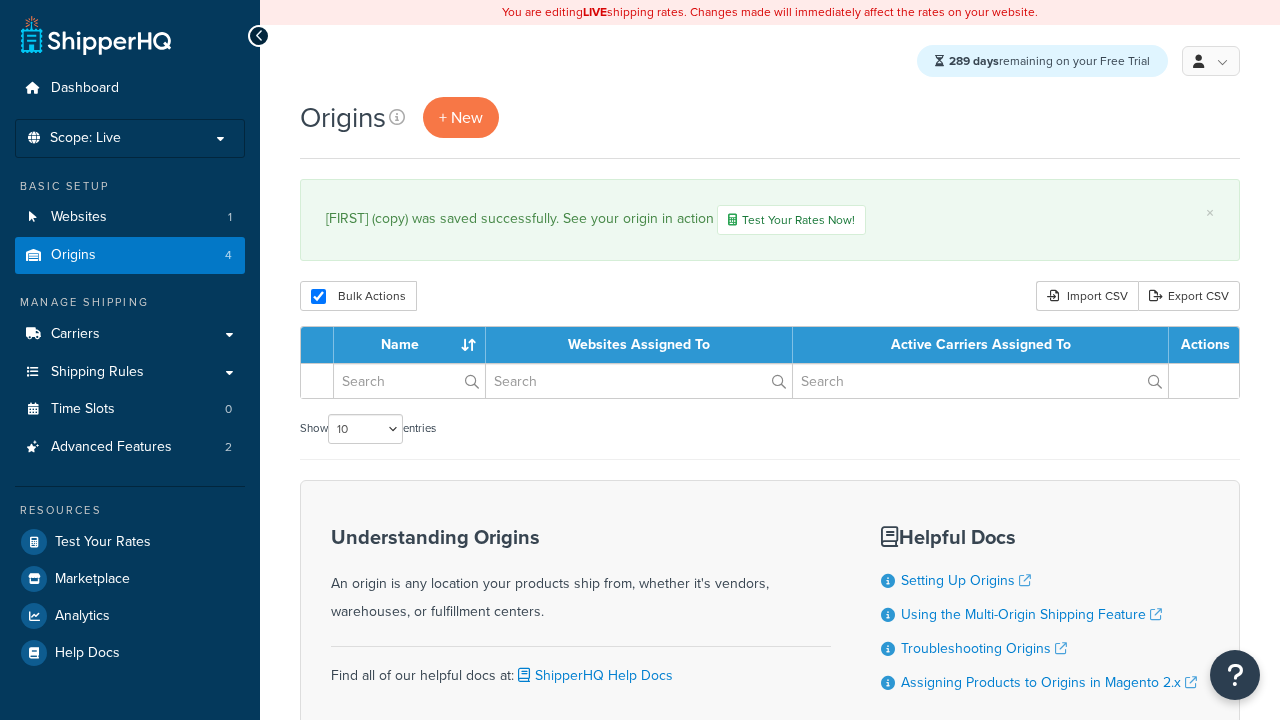 click on "Bulk Actions" at bounding box center [358, 296] 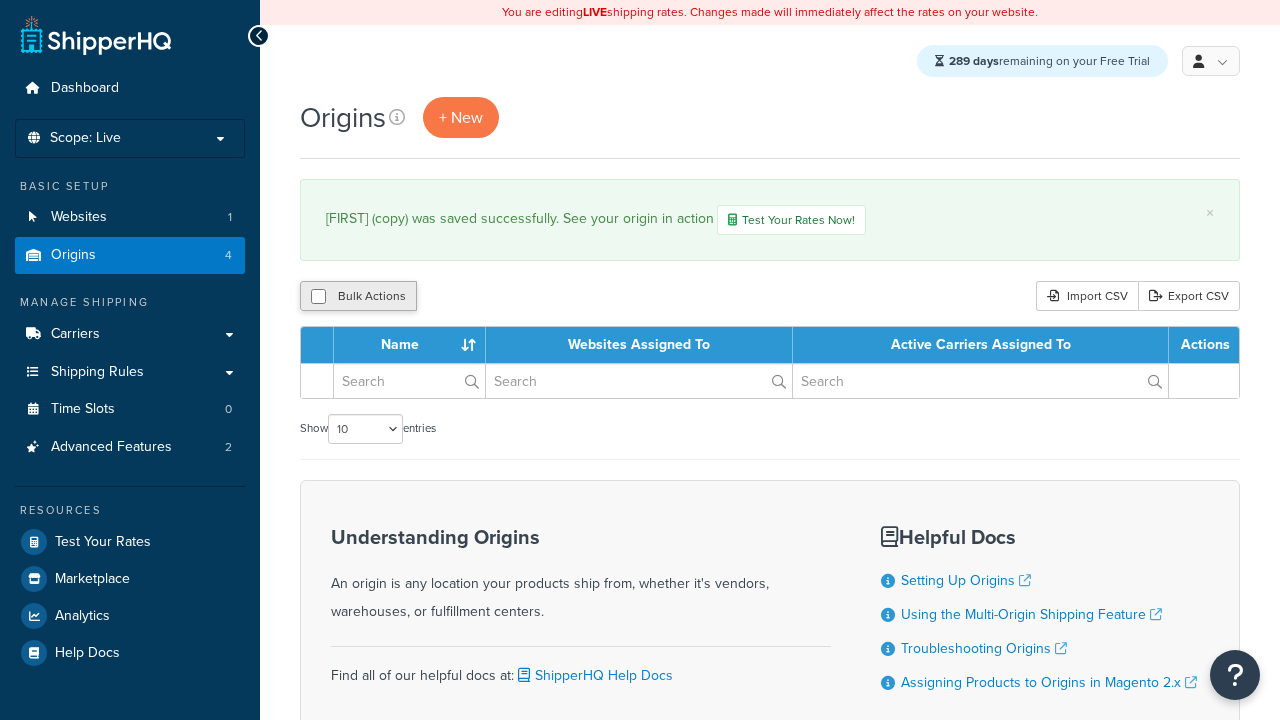 click on "Bulk Actions" at bounding box center (358, 296) 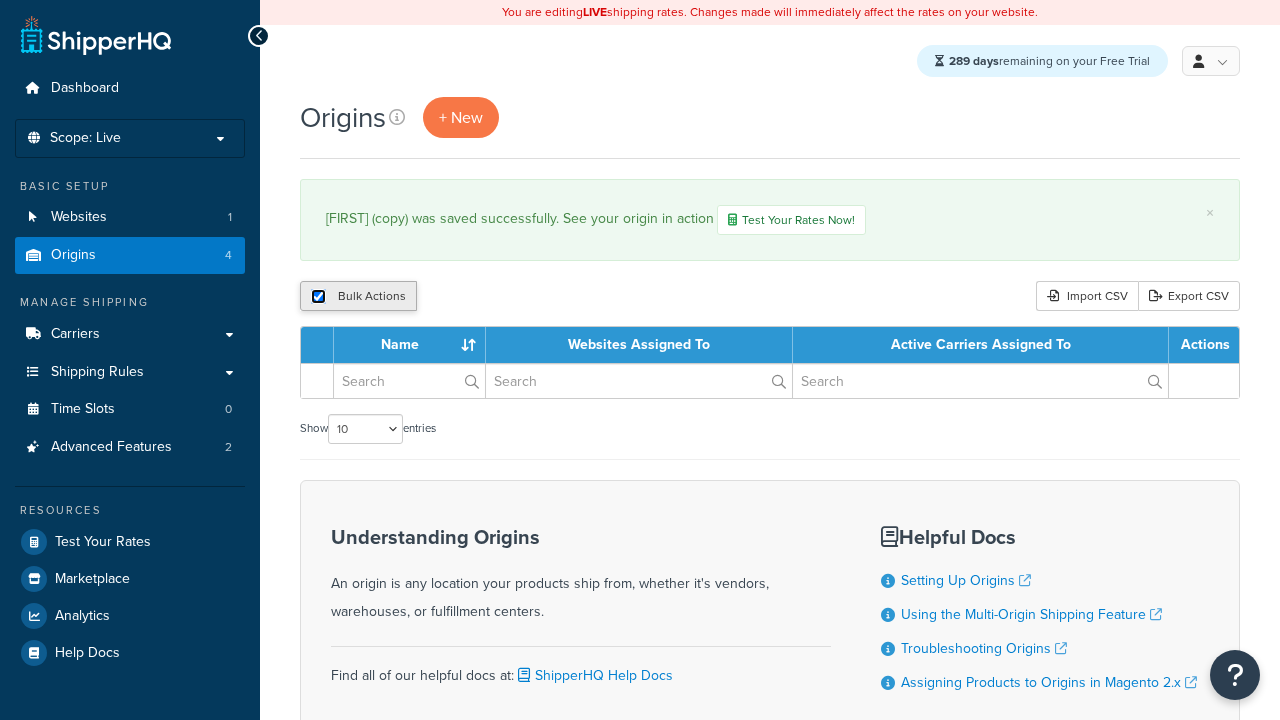 click at bounding box center [318, 296] 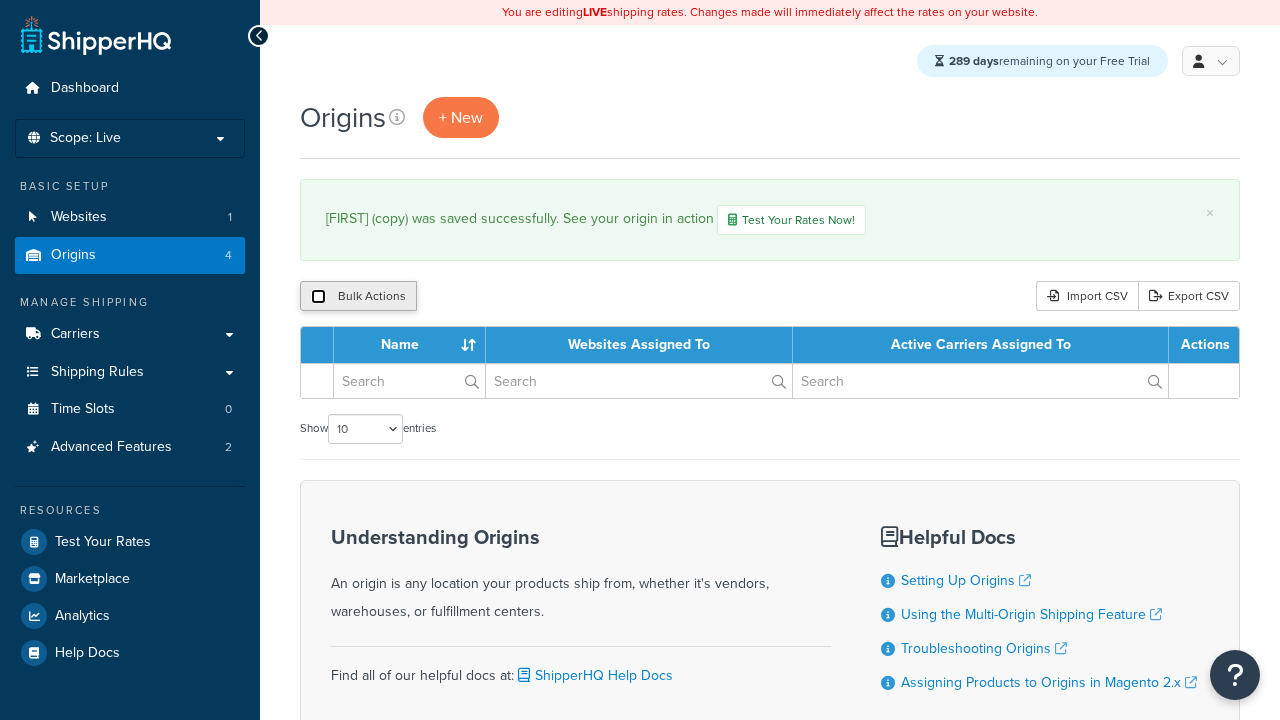 checkbox on "false" 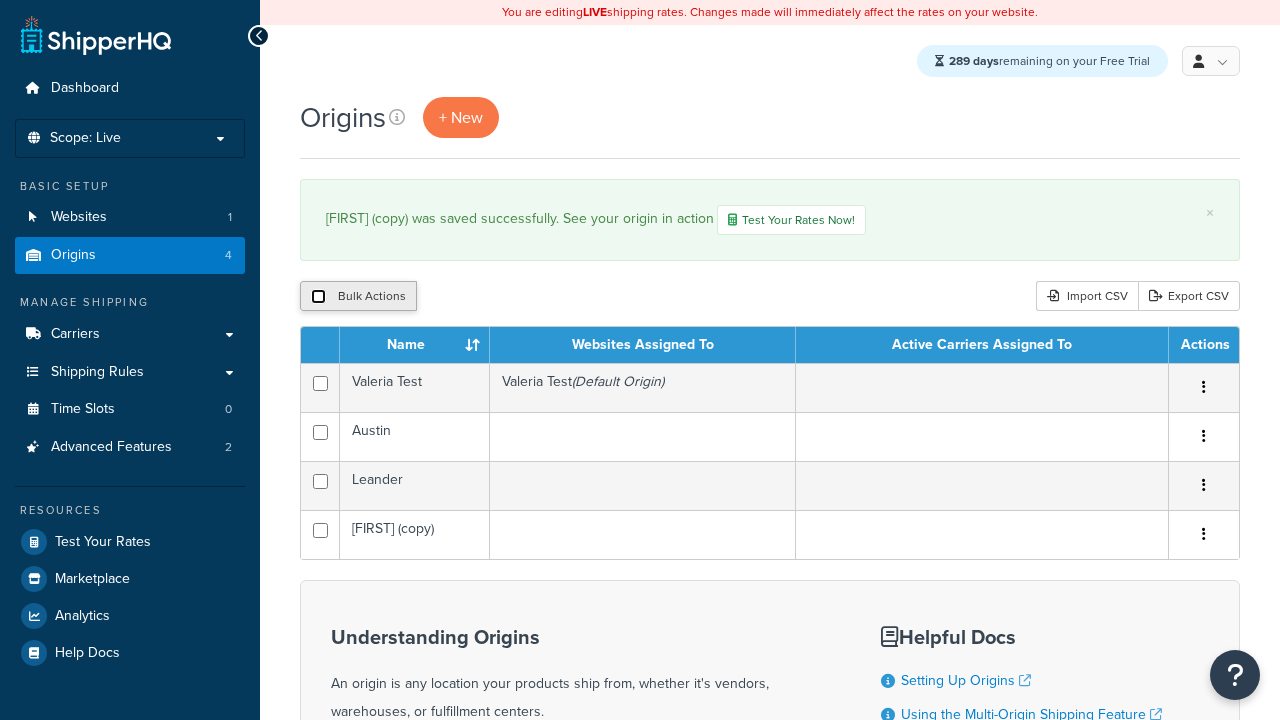 scroll, scrollTop: 0, scrollLeft: 0, axis: both 